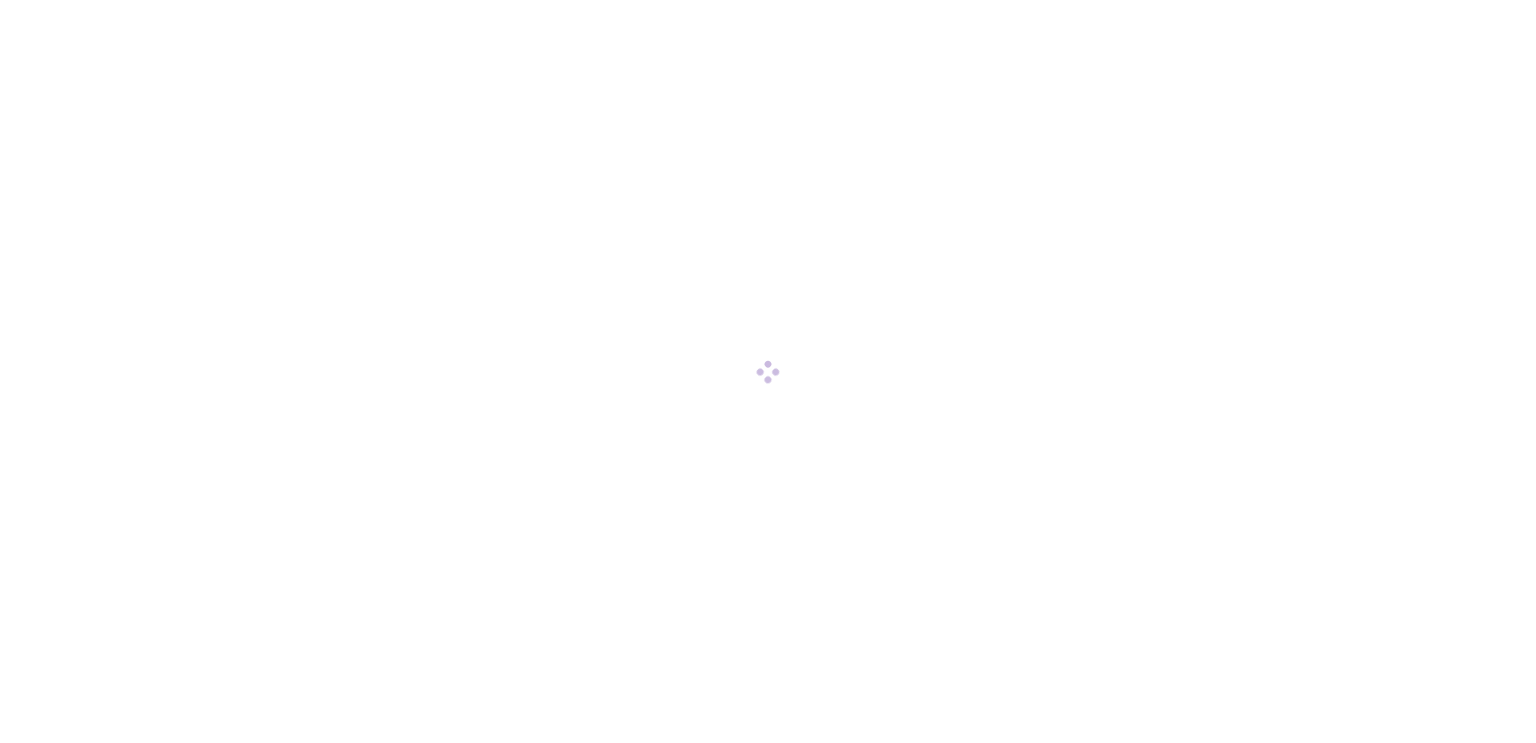 scroll, scrollTop: 0, scrollLeft: 0, axis: both 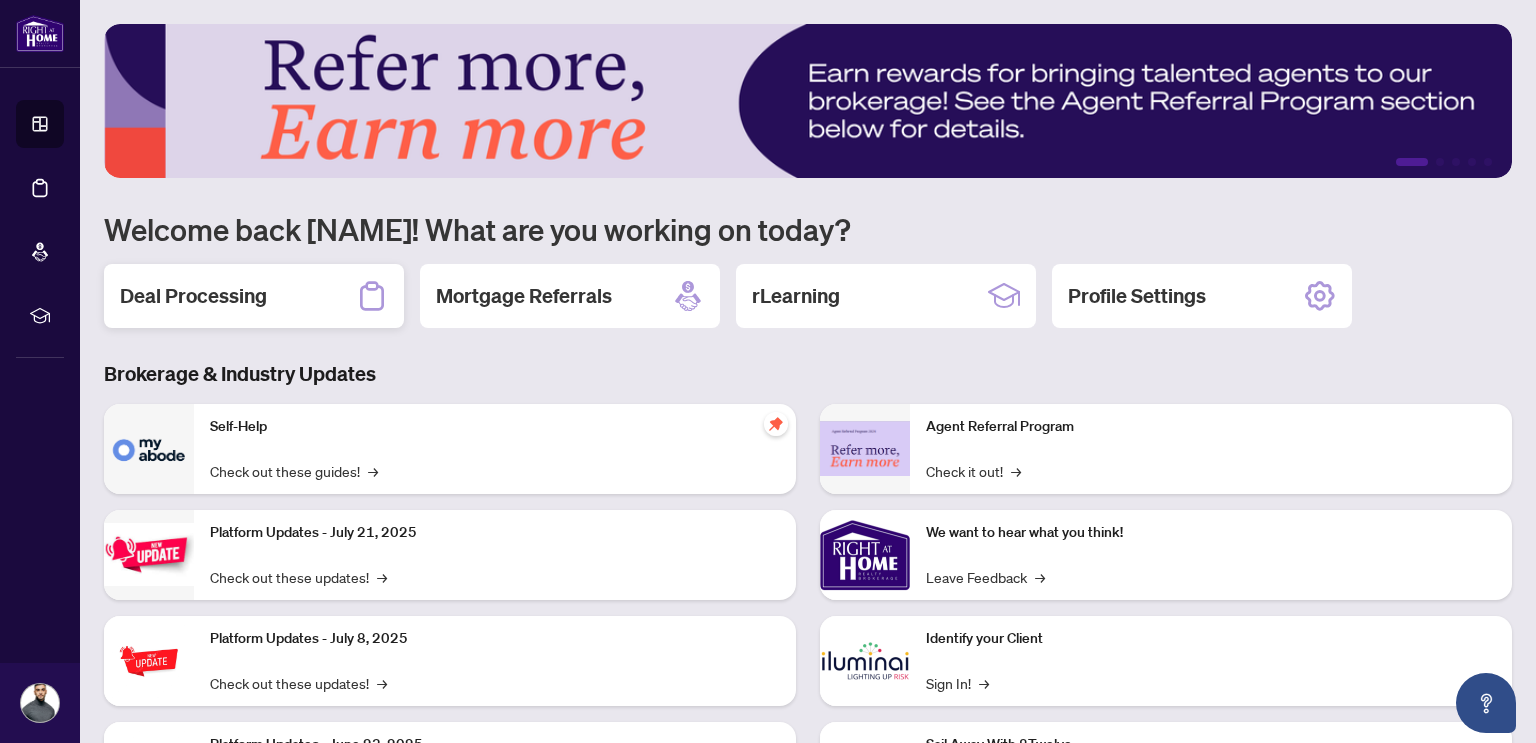 click on "Deal Processing" at bounding box center [254, 296] 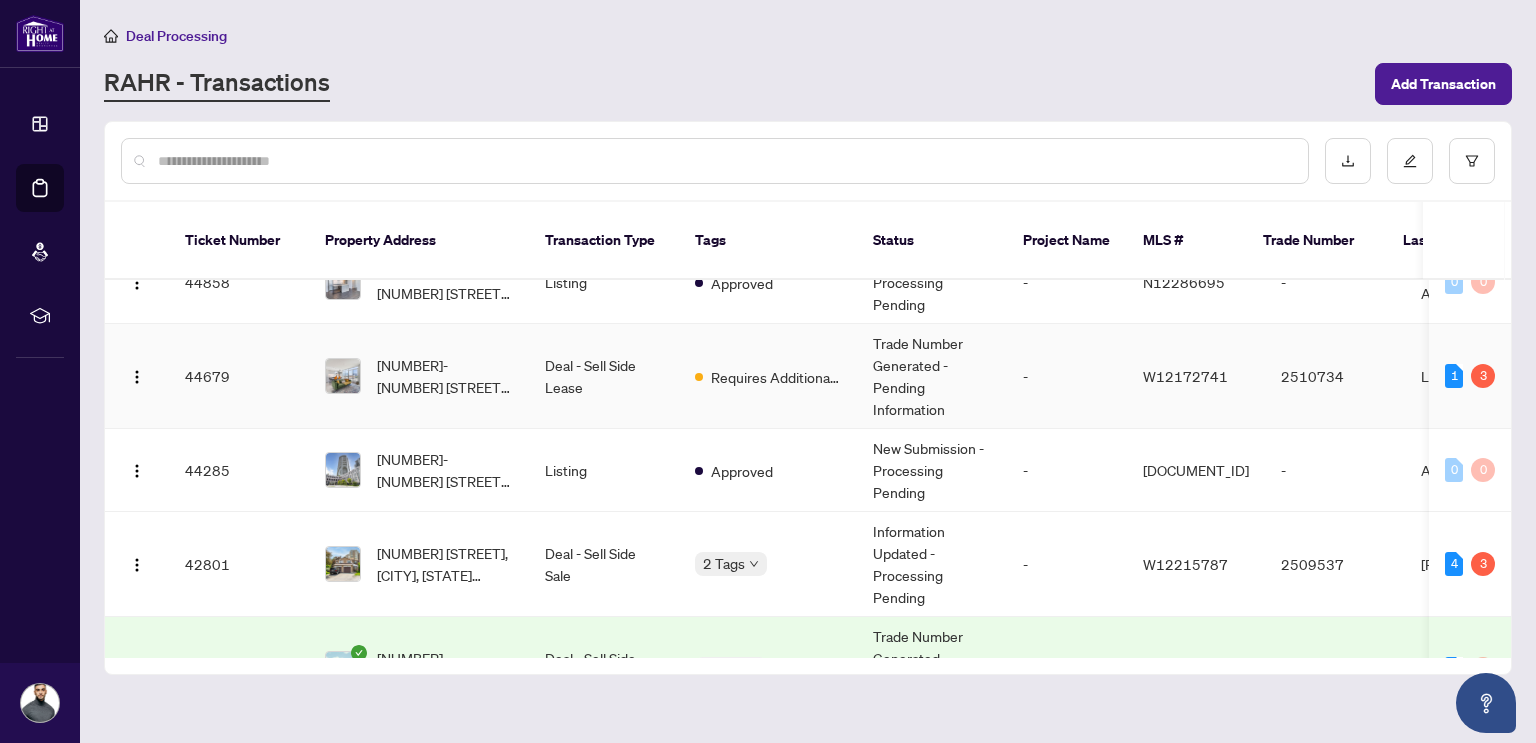 scroll, scrollTop: 401, scrollLeft: 0, axis: vertical 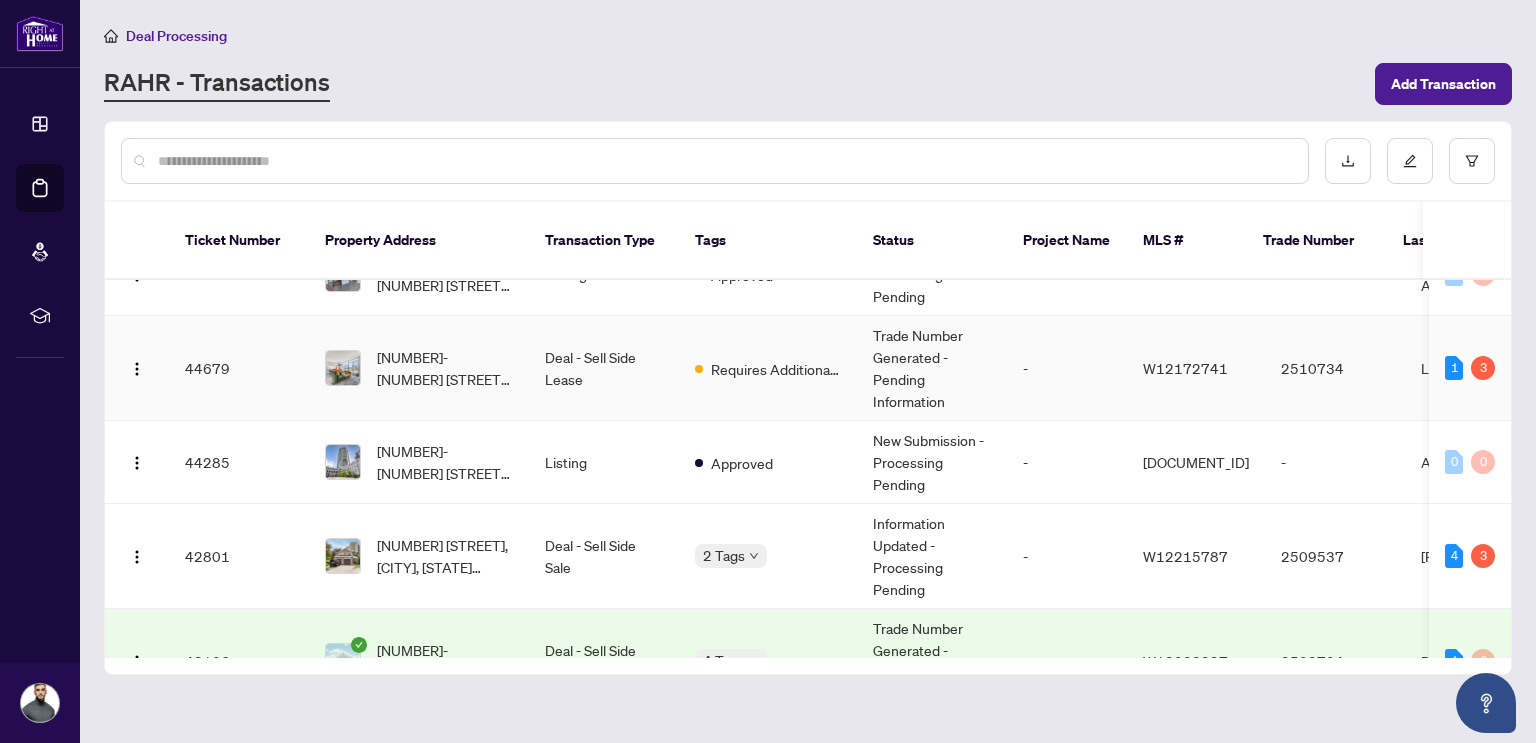 click on "Deal - Sell Side Lease" at bounding box center (604, 368) 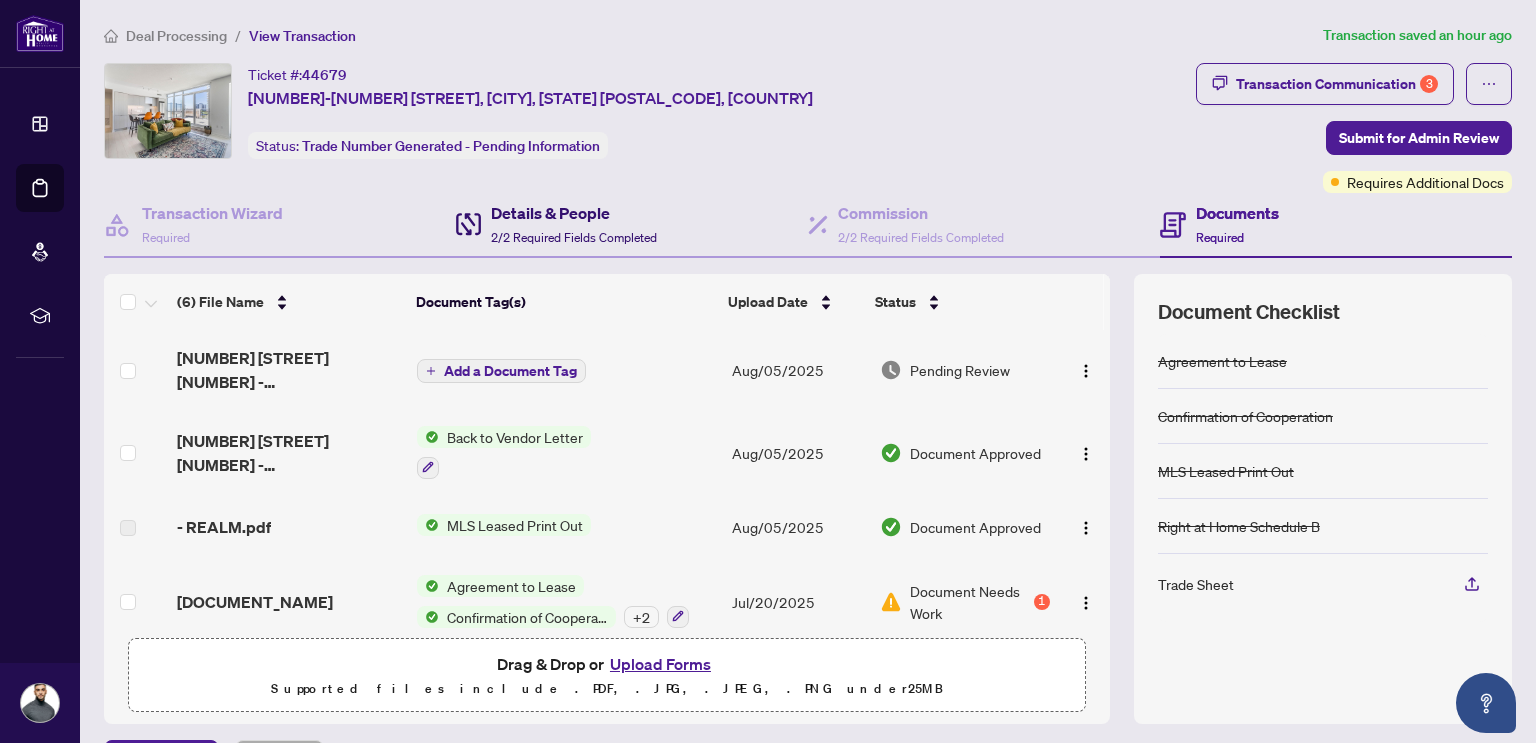 click on "Details & People" at bounding box center (574, 213) 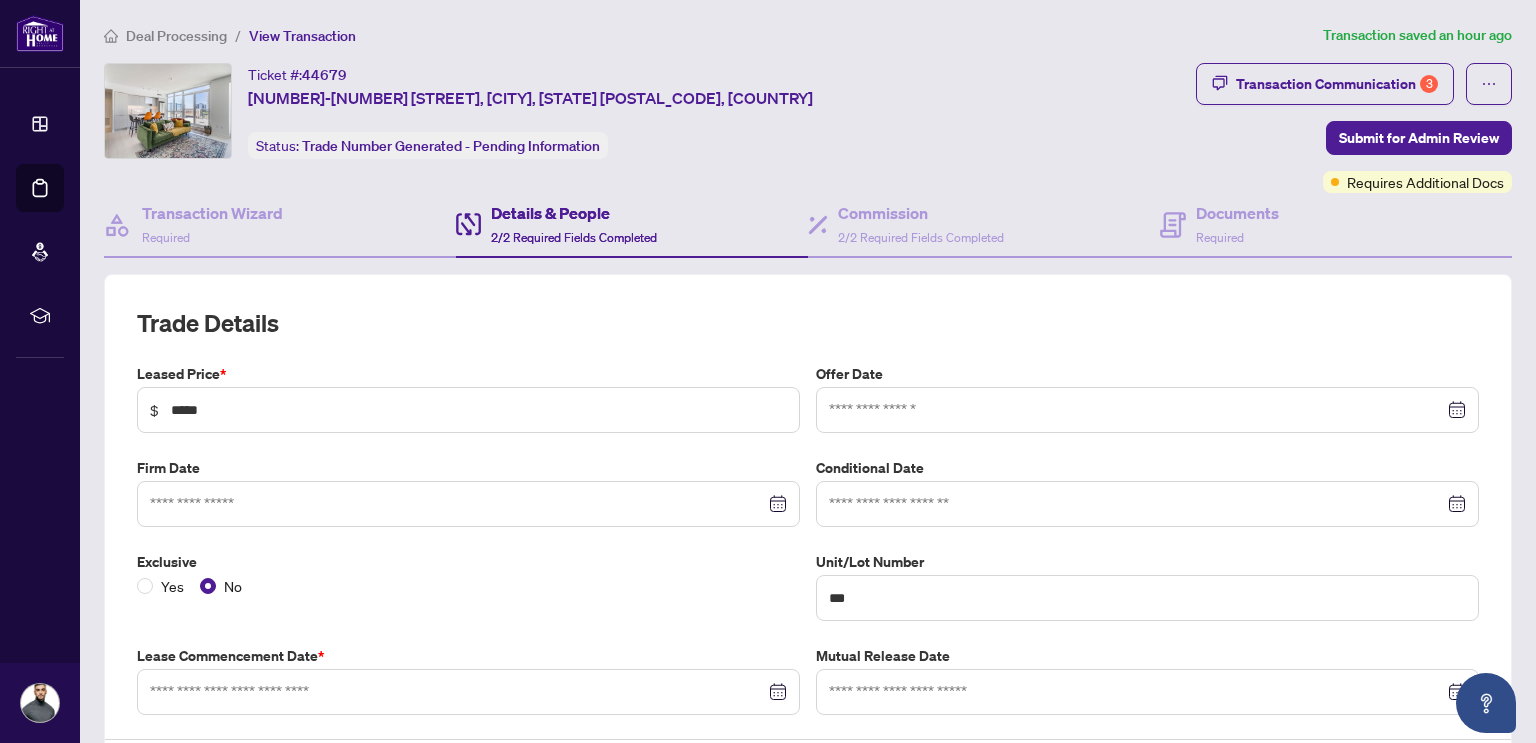 type on "**********" 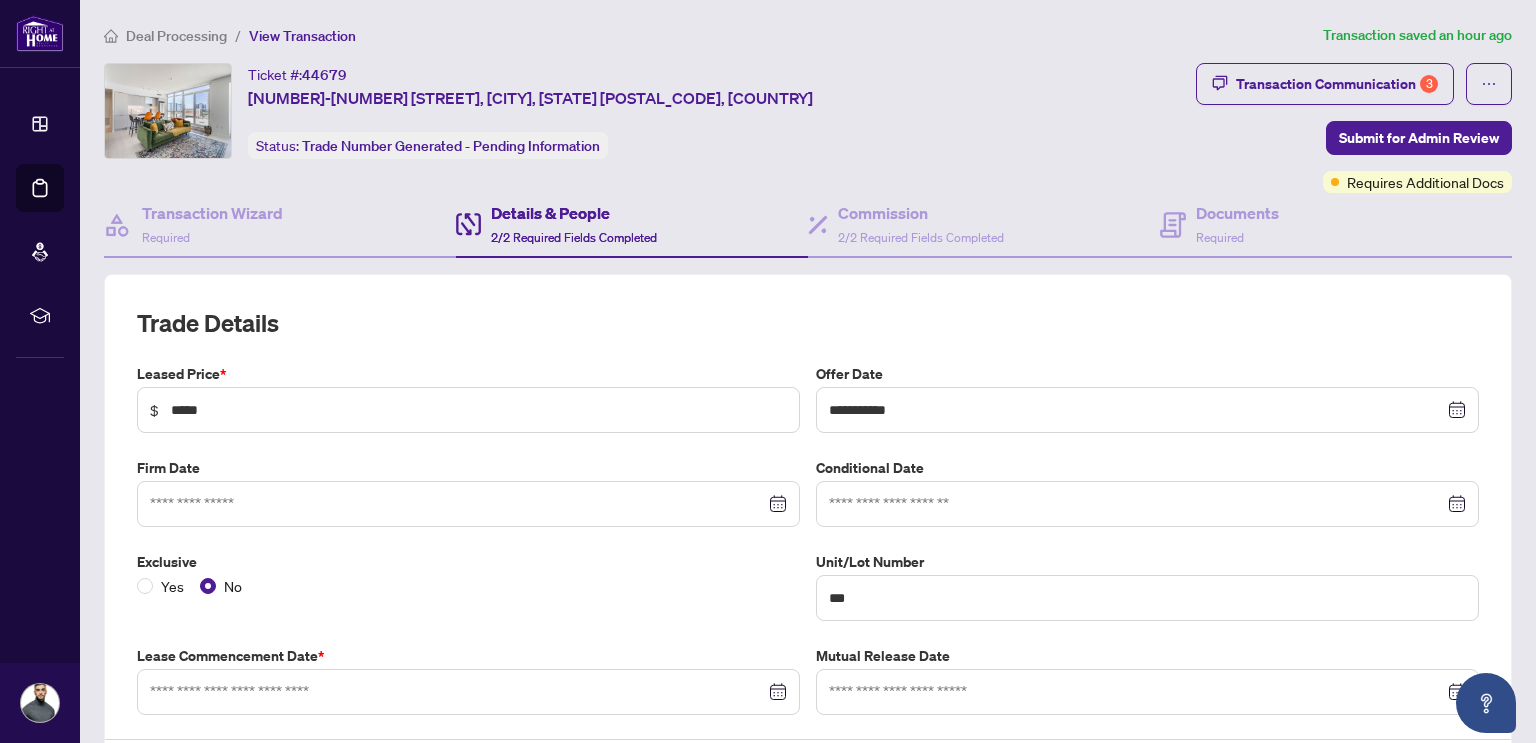 type on "**********" 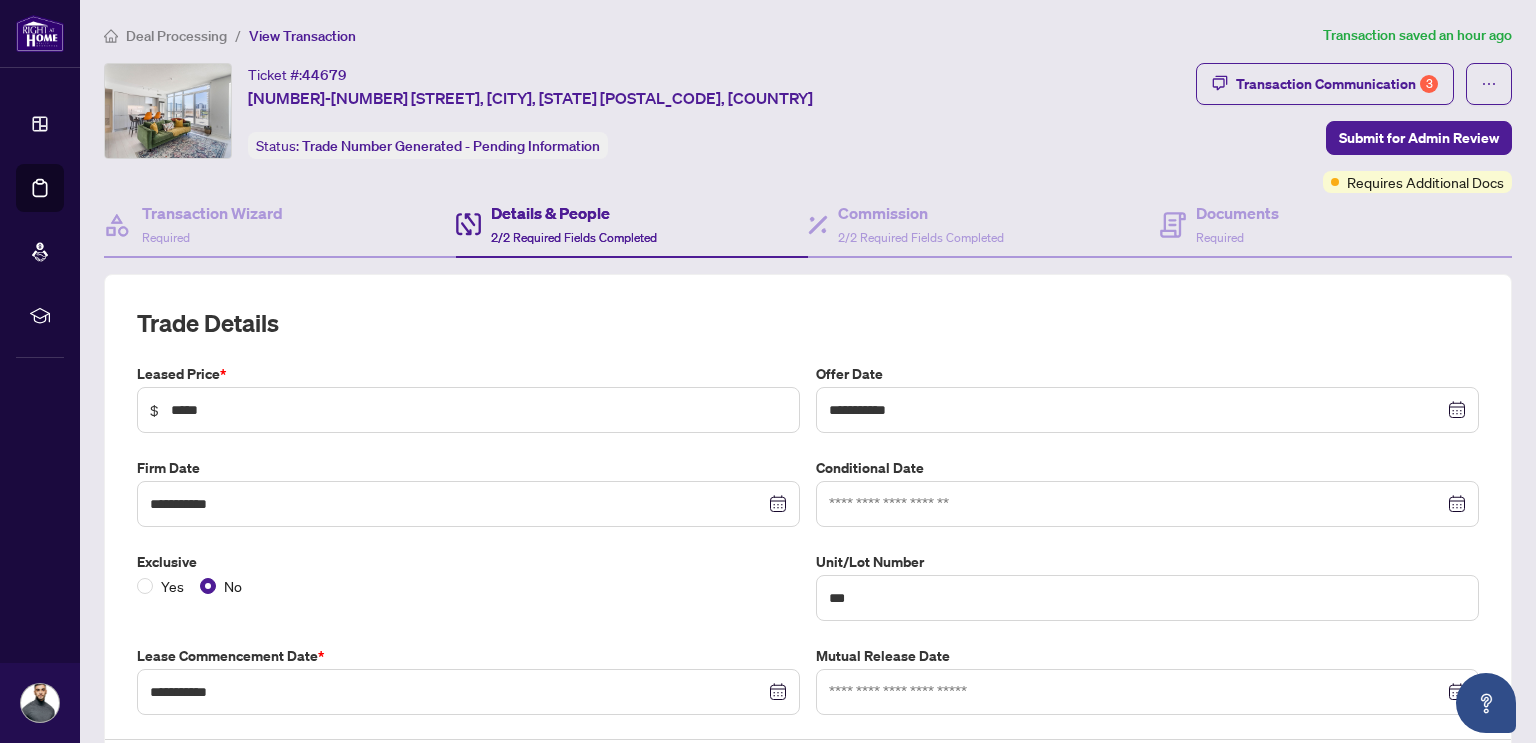 scroll, scrollTop: 5, scrollLeft: 0, axis: vertical 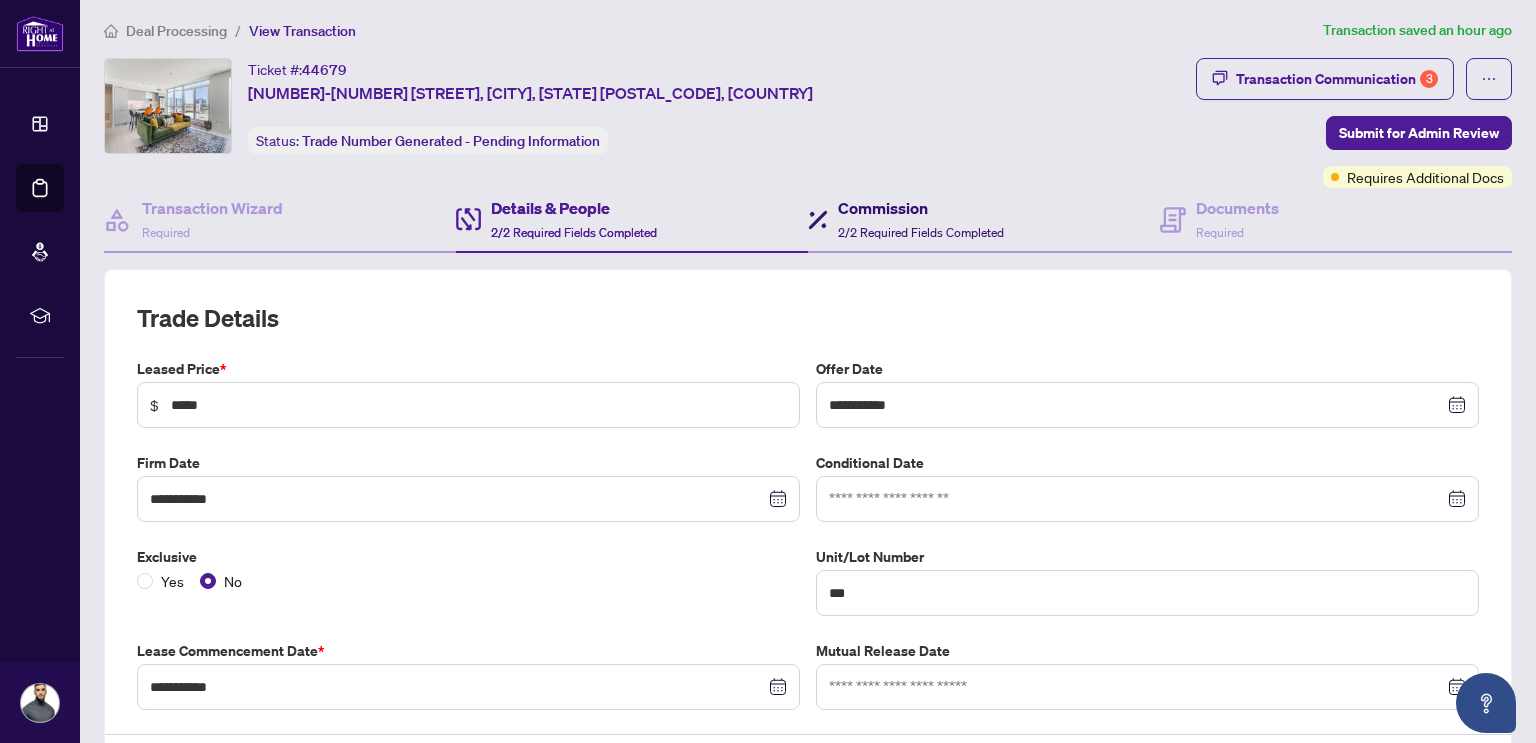 click on "2/2 Required Fields Completed" at bounding box center (921, 232) 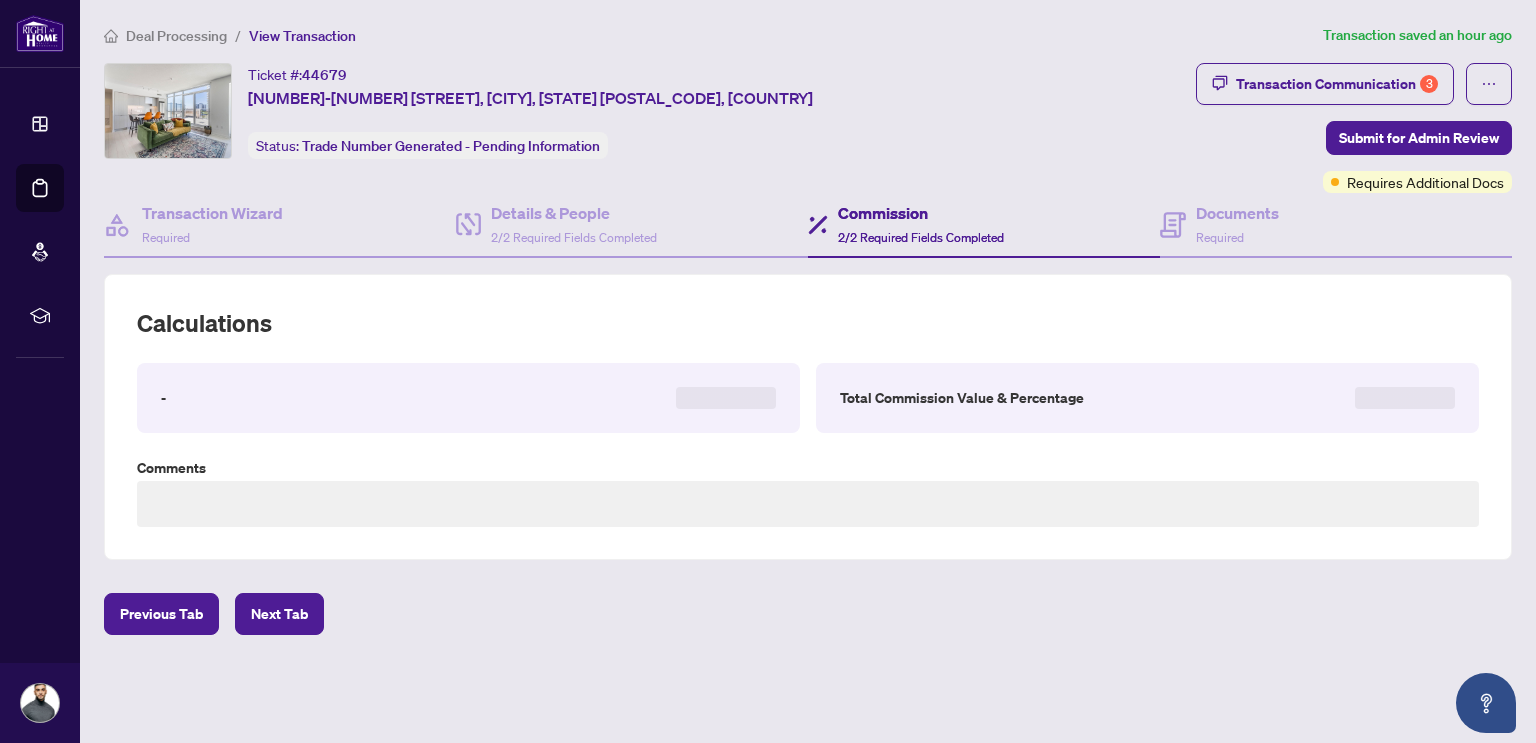 scroll, scrollTop: 0, scrollLeft: 0, axis: both 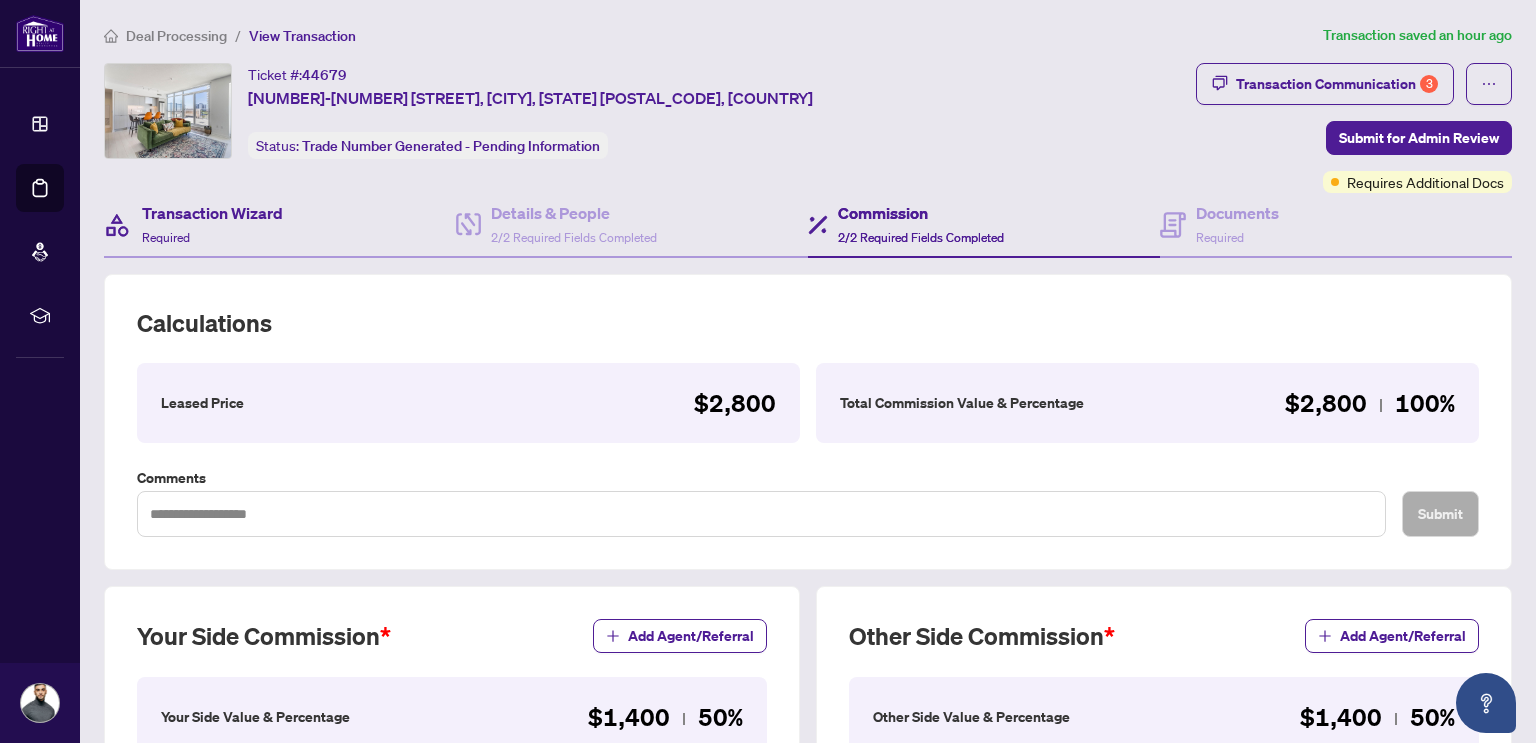 click on "Transaction Wizard Required" at bounding box center [280, 225] 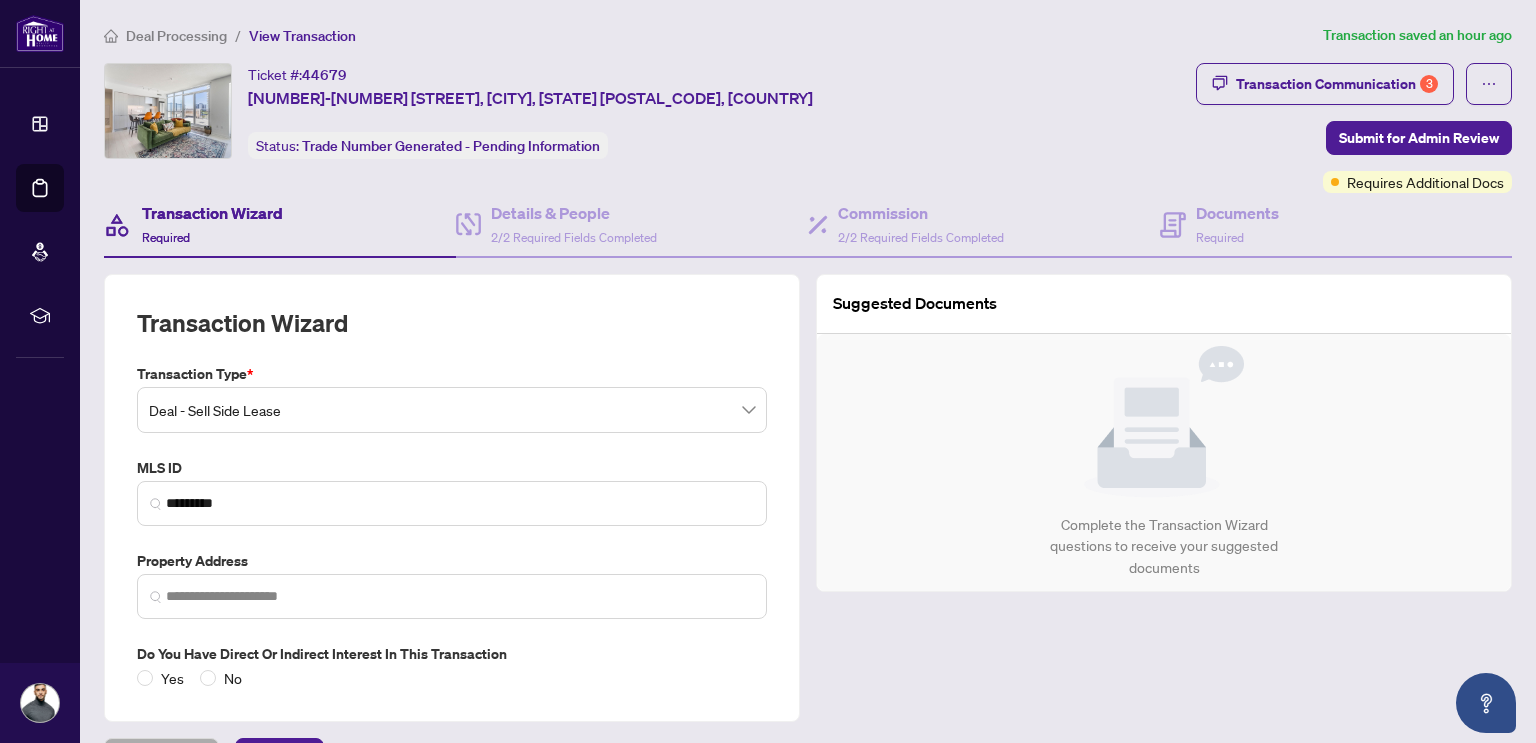 type on "**********" 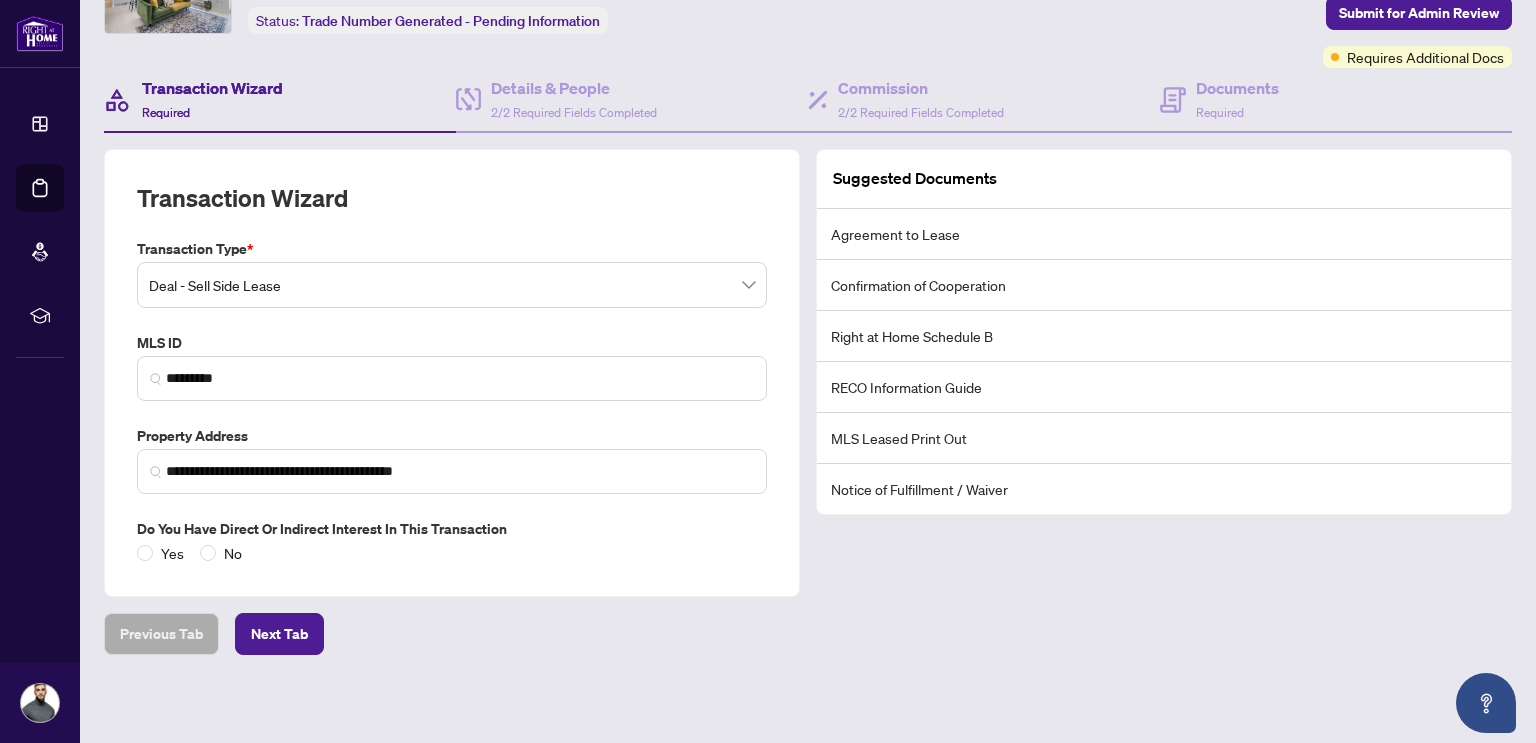 scroll, scrollTop: 126, scrollLeft: 0, axis: vertical 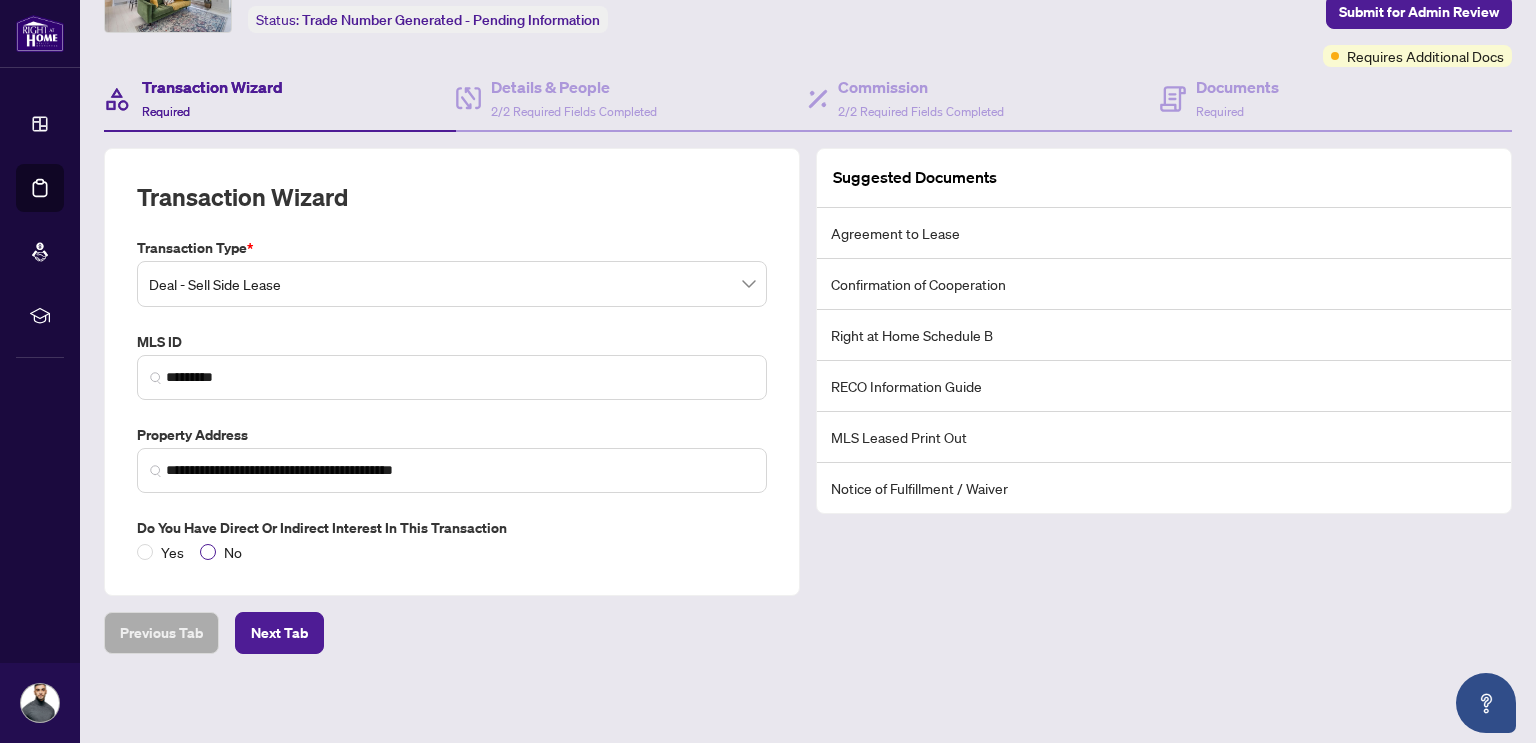 click on "No" at bounding box center [233, 552] 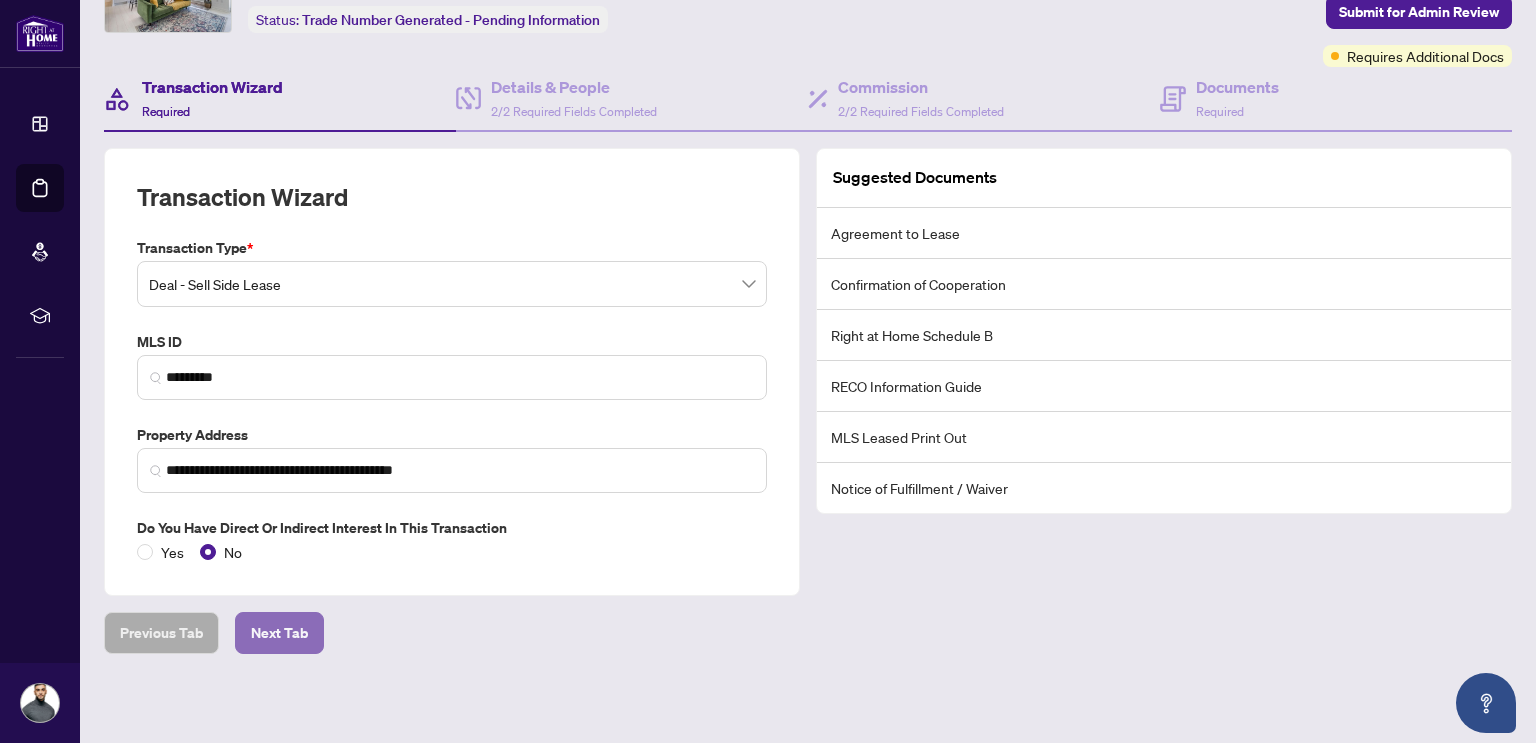 click on "Next Tab" at bounding box center [279, 633] 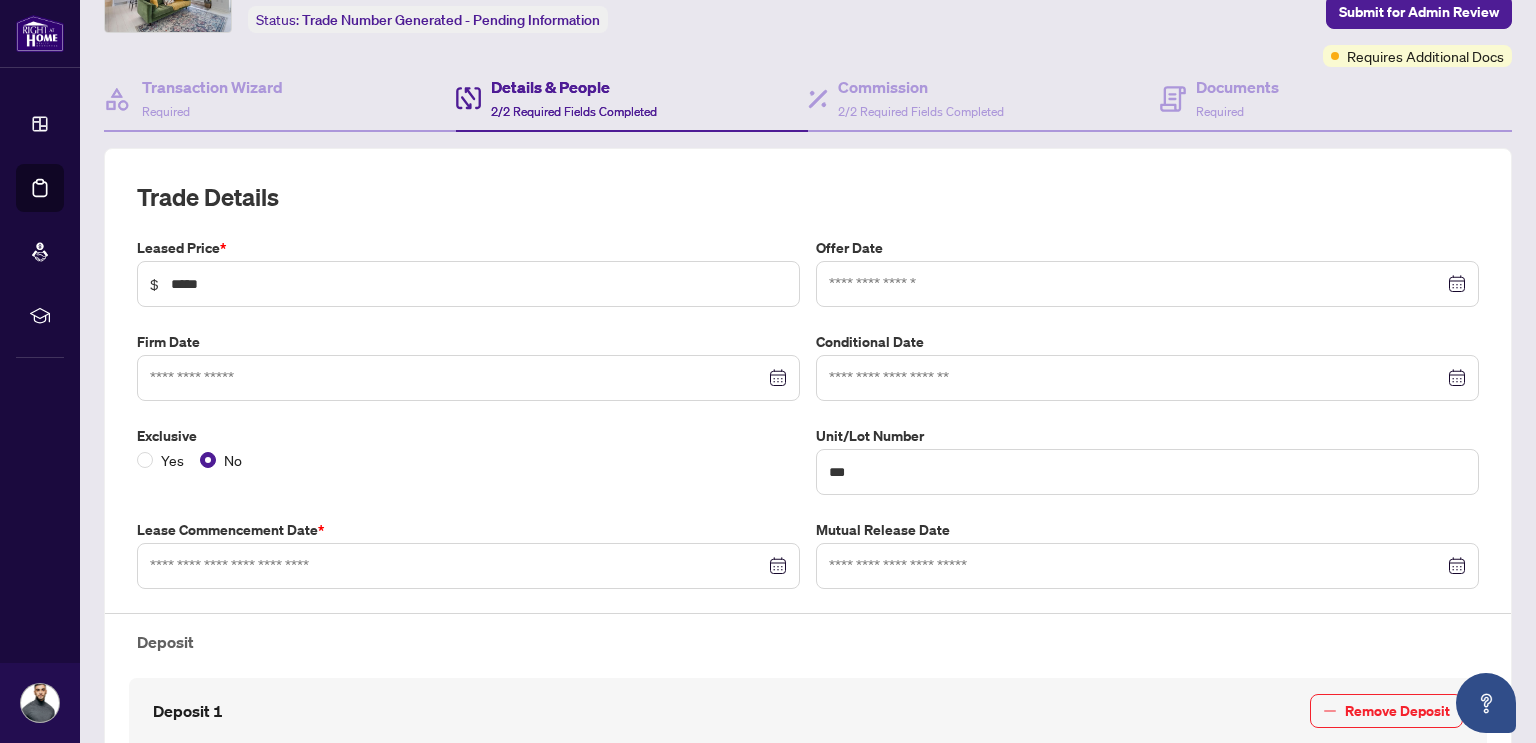 type on "**********" 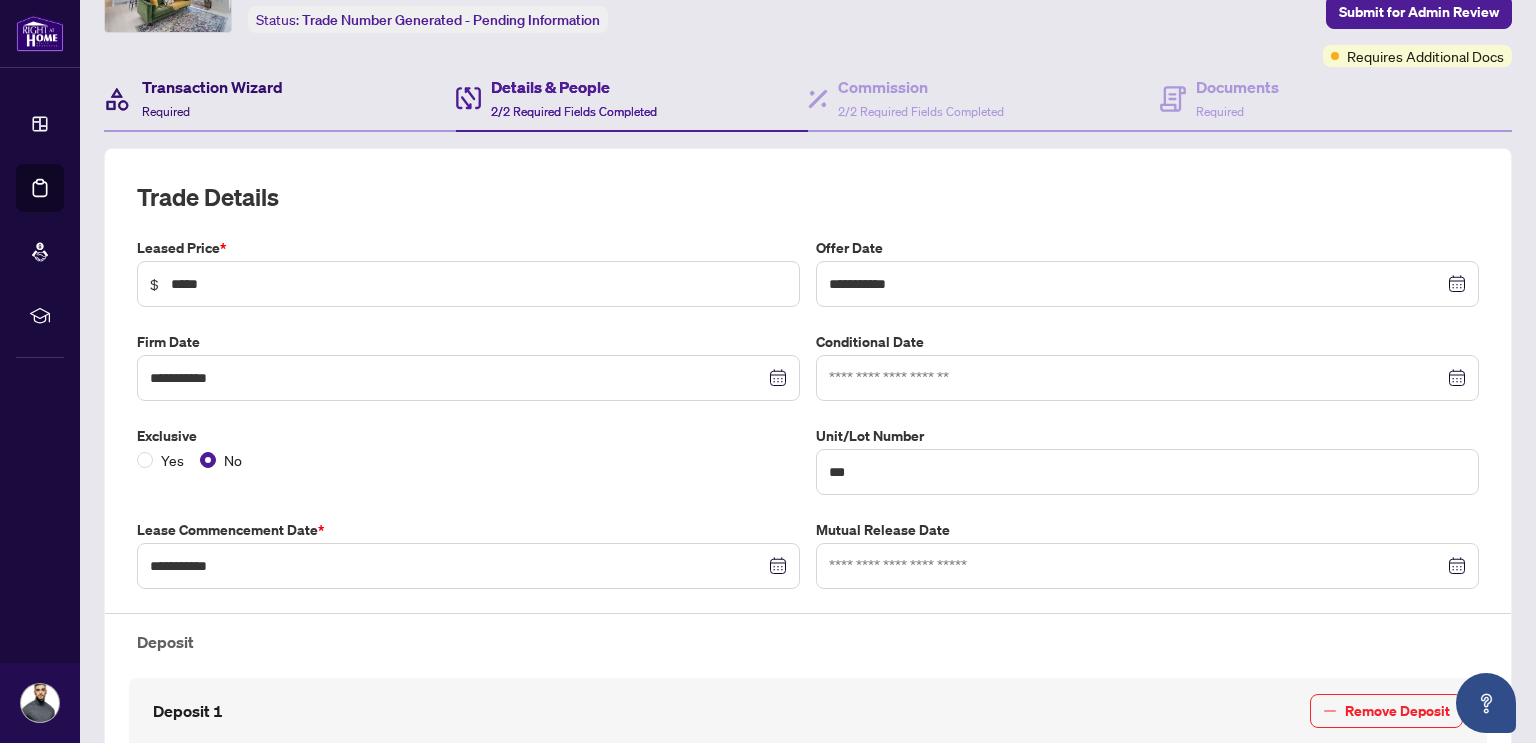 click on "Transaction Wizard Required" at bounding box center [212, 98] 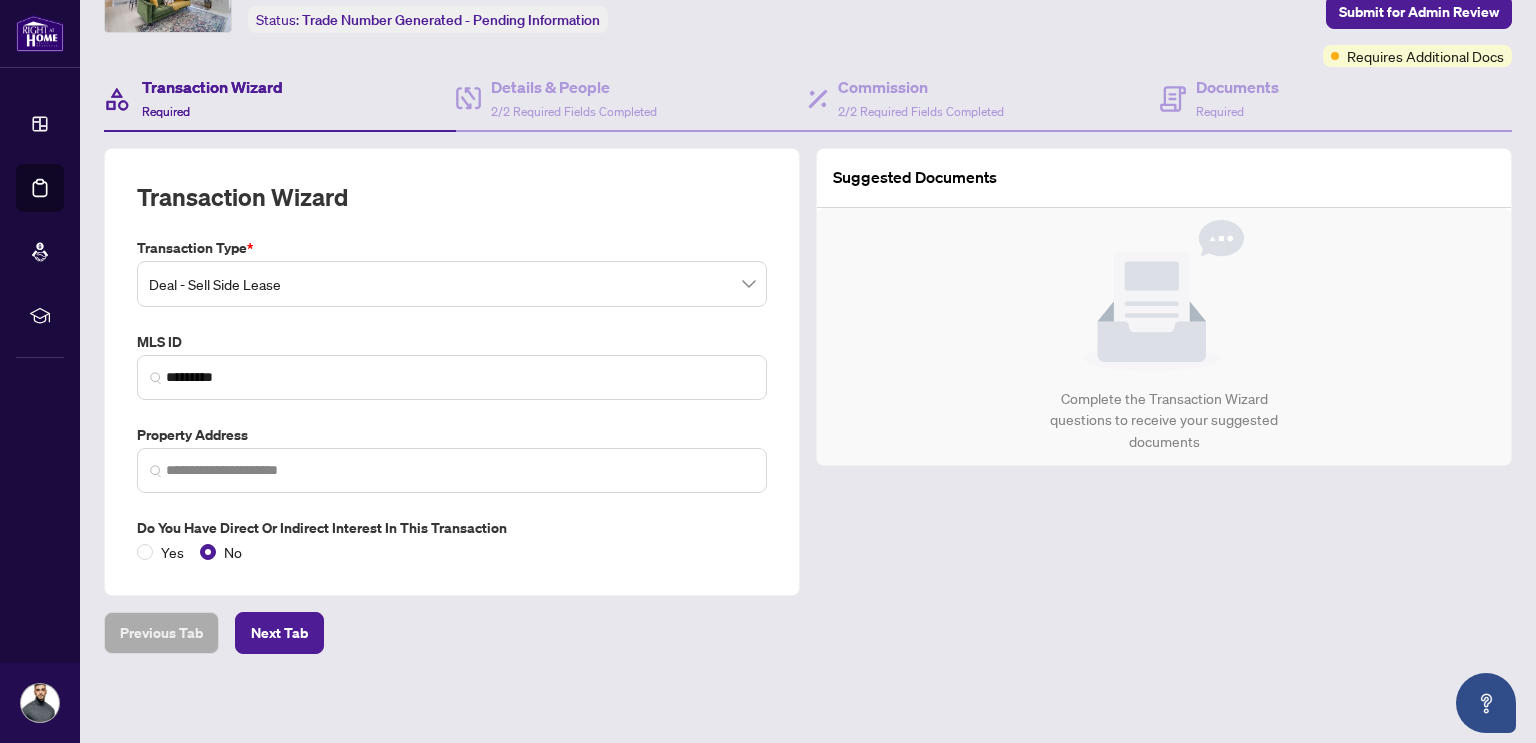 type on "**********" 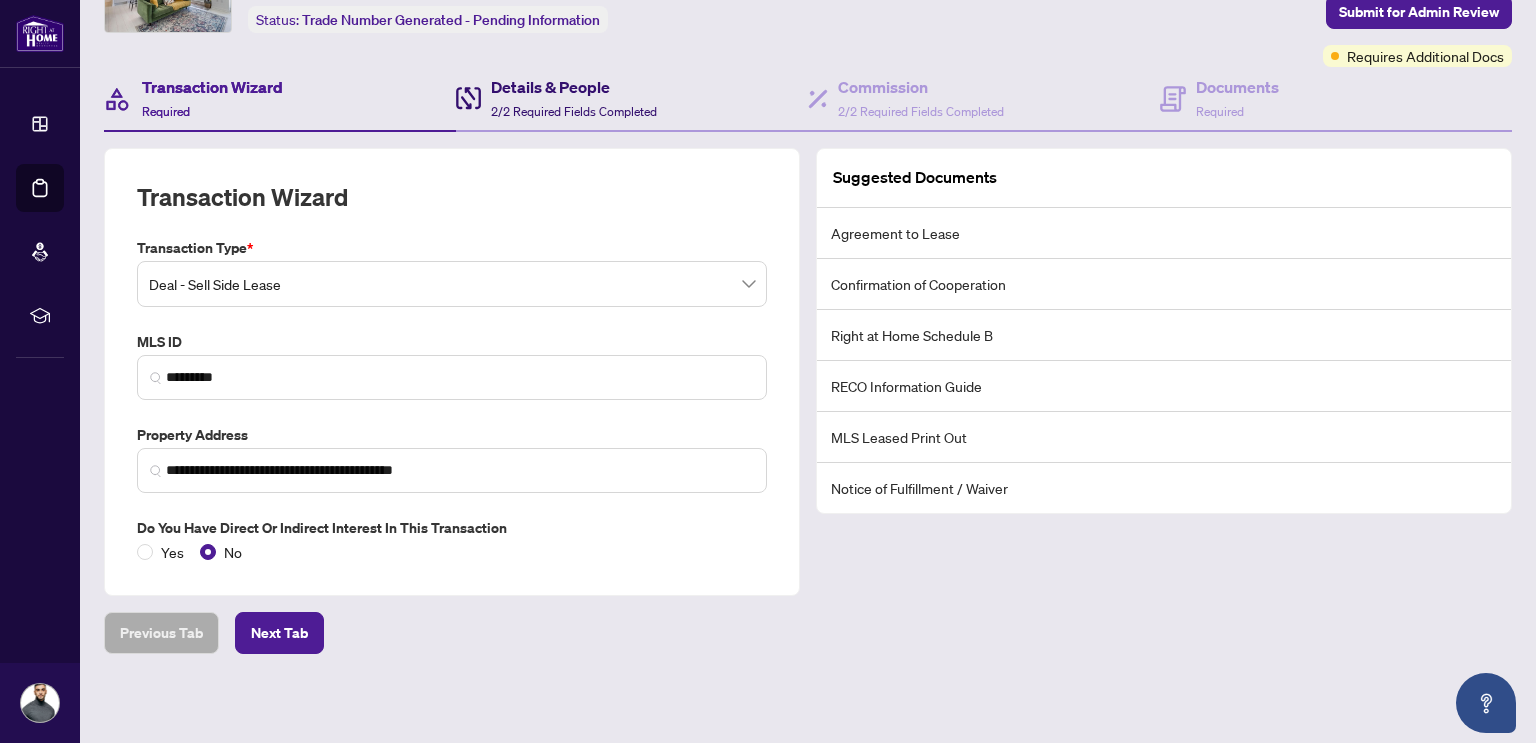 click on "Details & People" at bounding box center (574, 87) 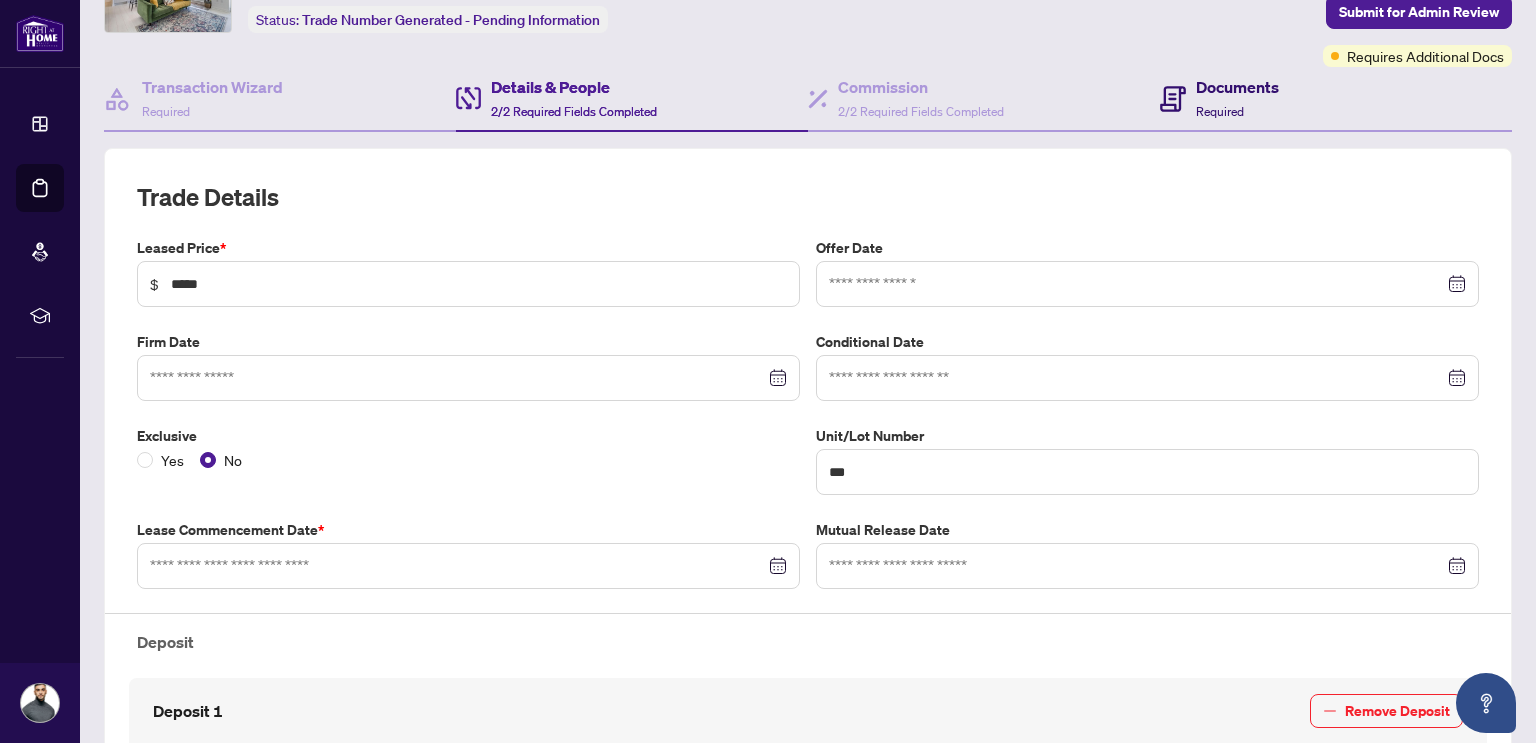 click on "Documents Required" at bounding box center [1219, 98] 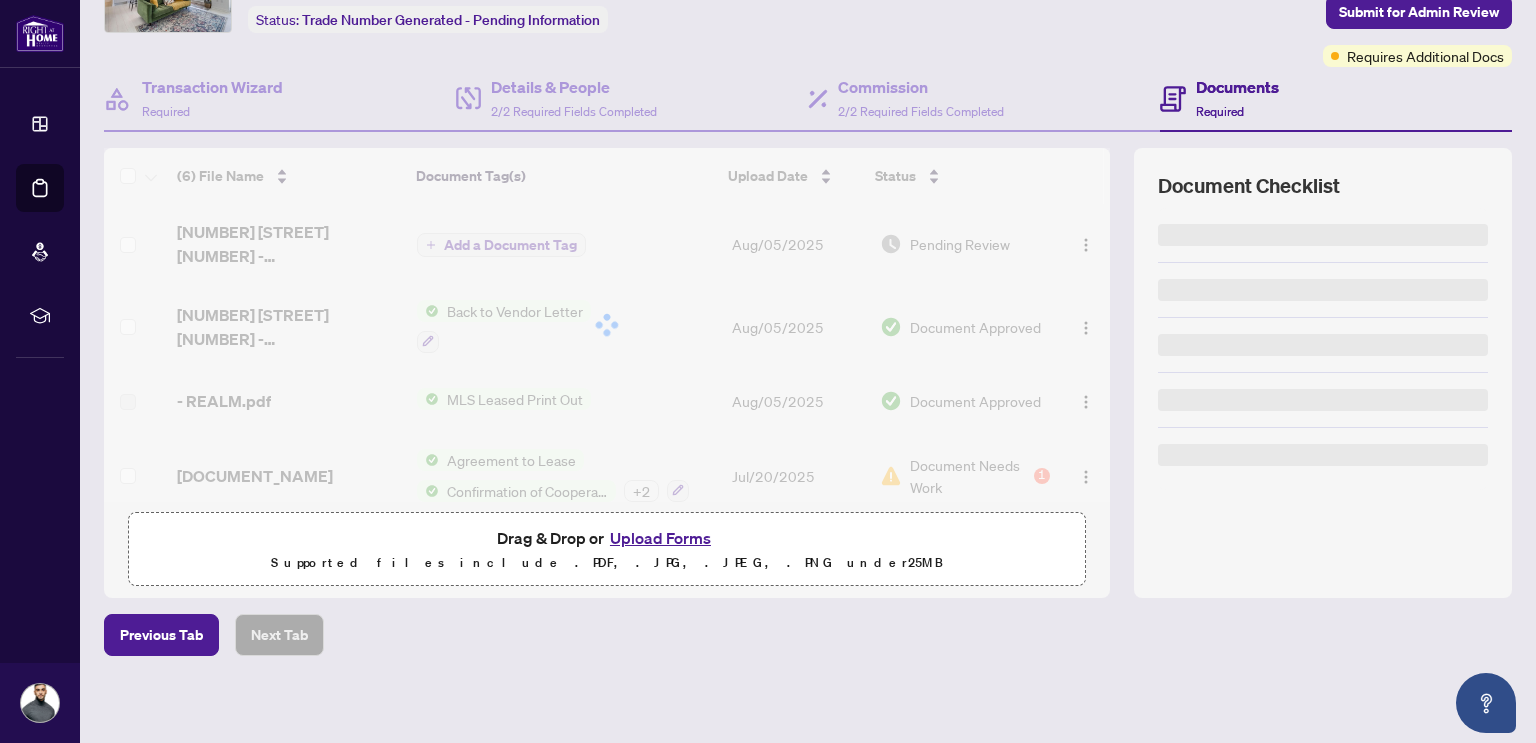 scroll, scrollTop: 0, scrollLeft: 0, axis: both 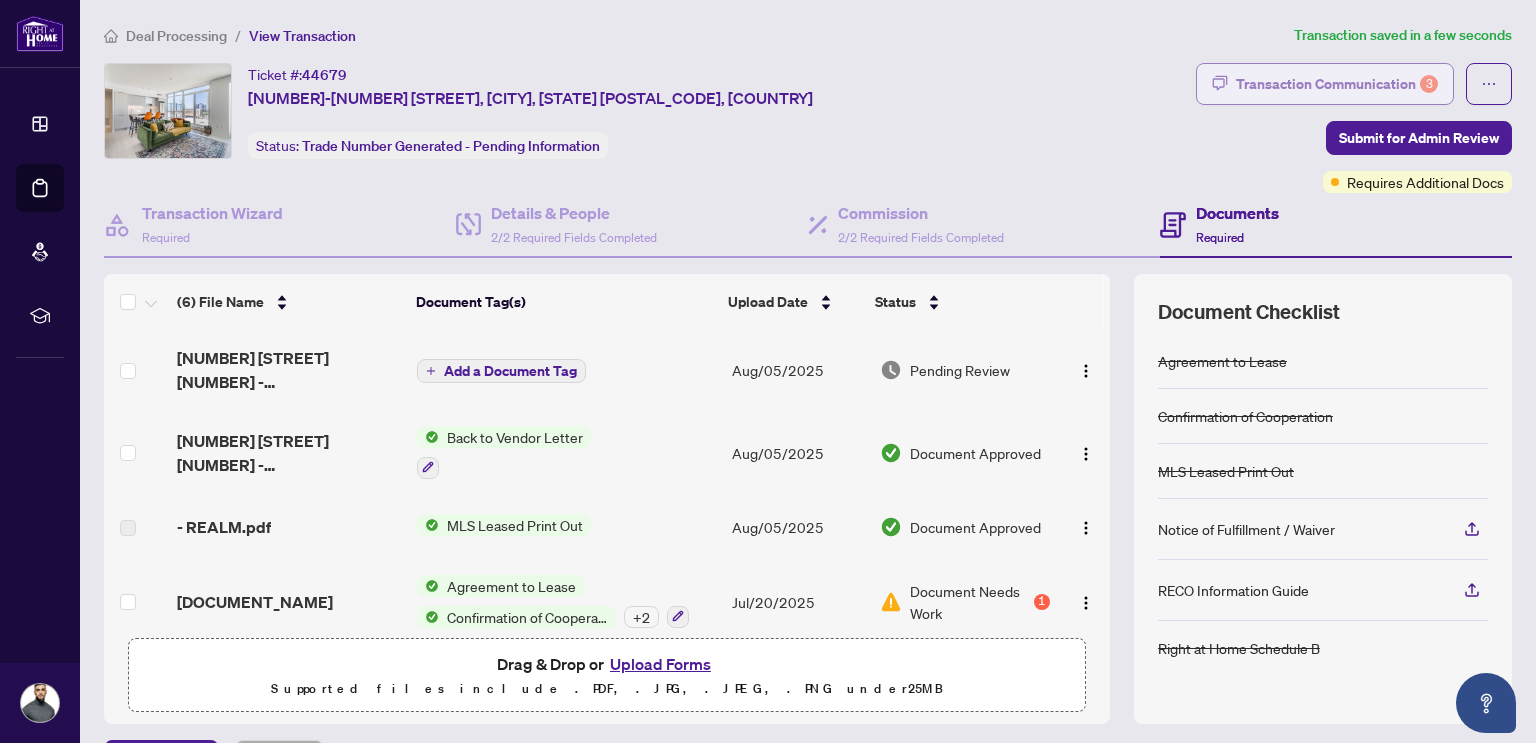 click on "3" at bounding box center [1429, 84] 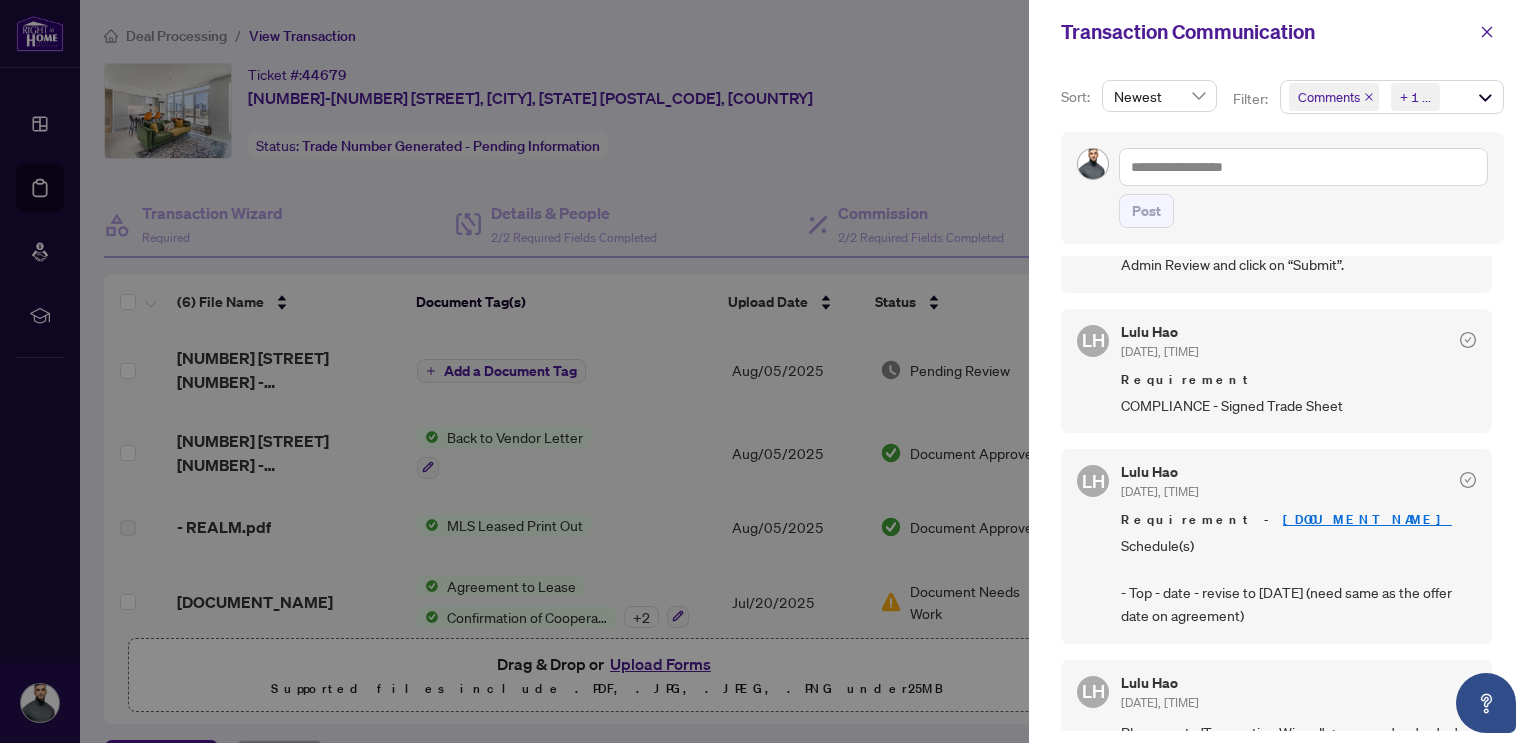scroll, scrollTop: 0, scrollLeft: 0, axis: both 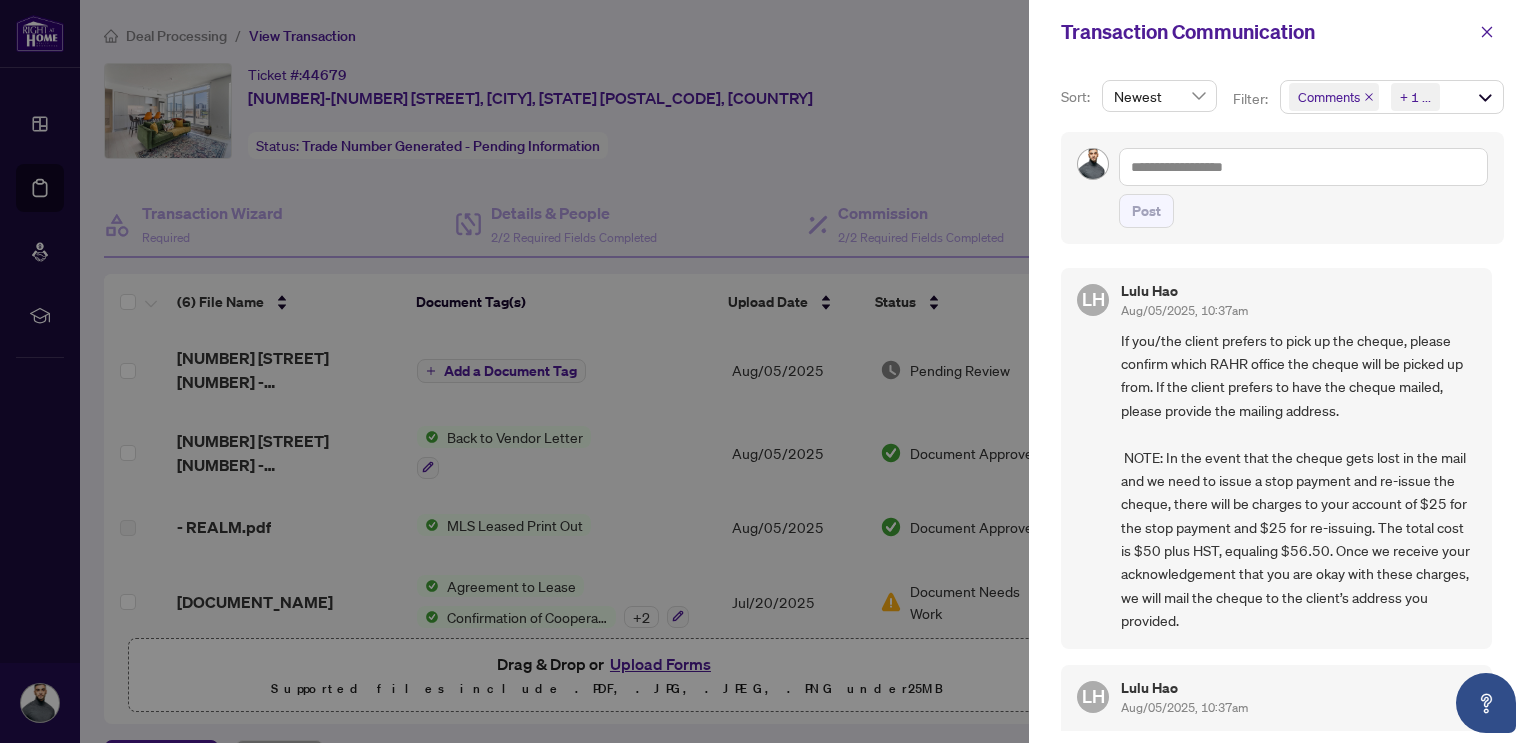 click 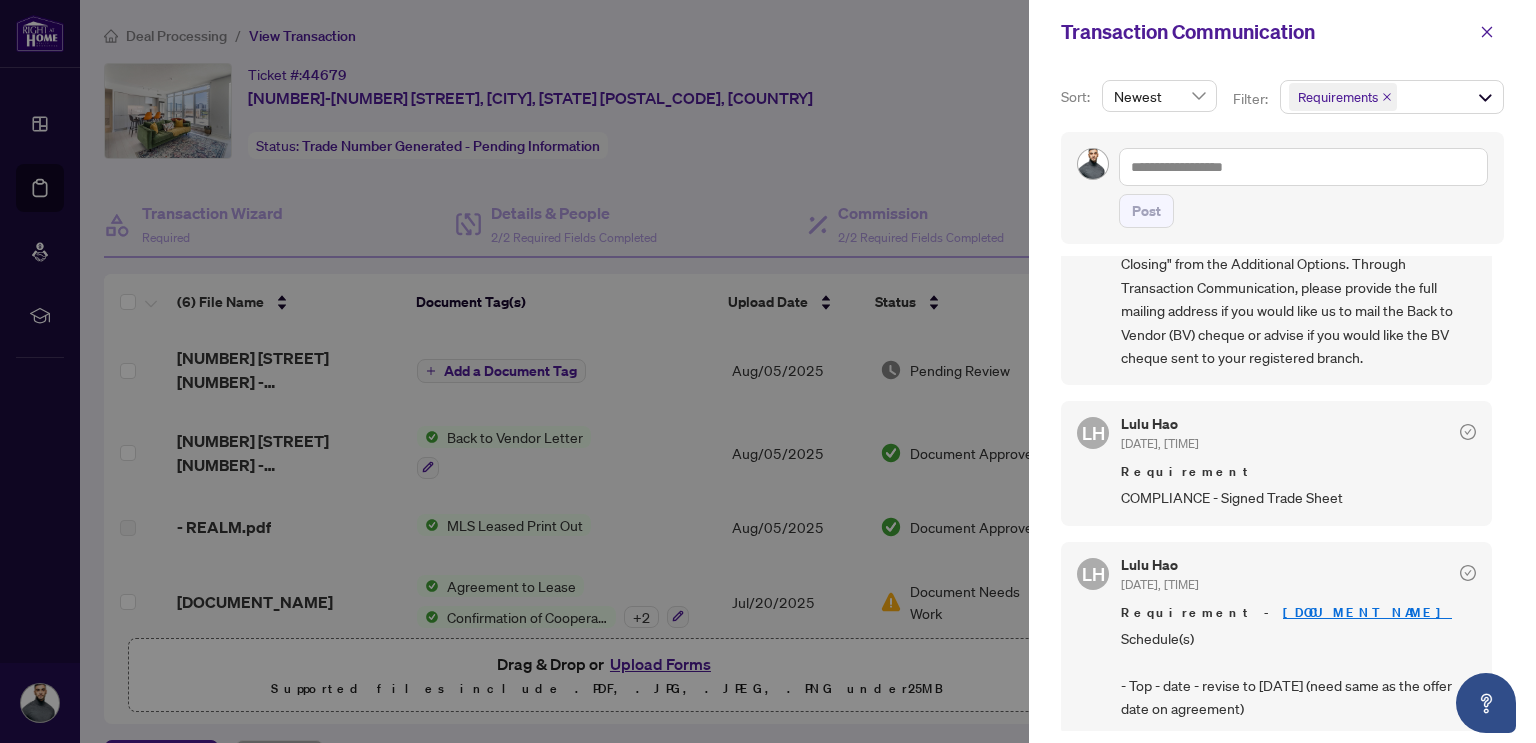 scroll, scrollTop: 148, scrollLeft: 0, axis: vertical 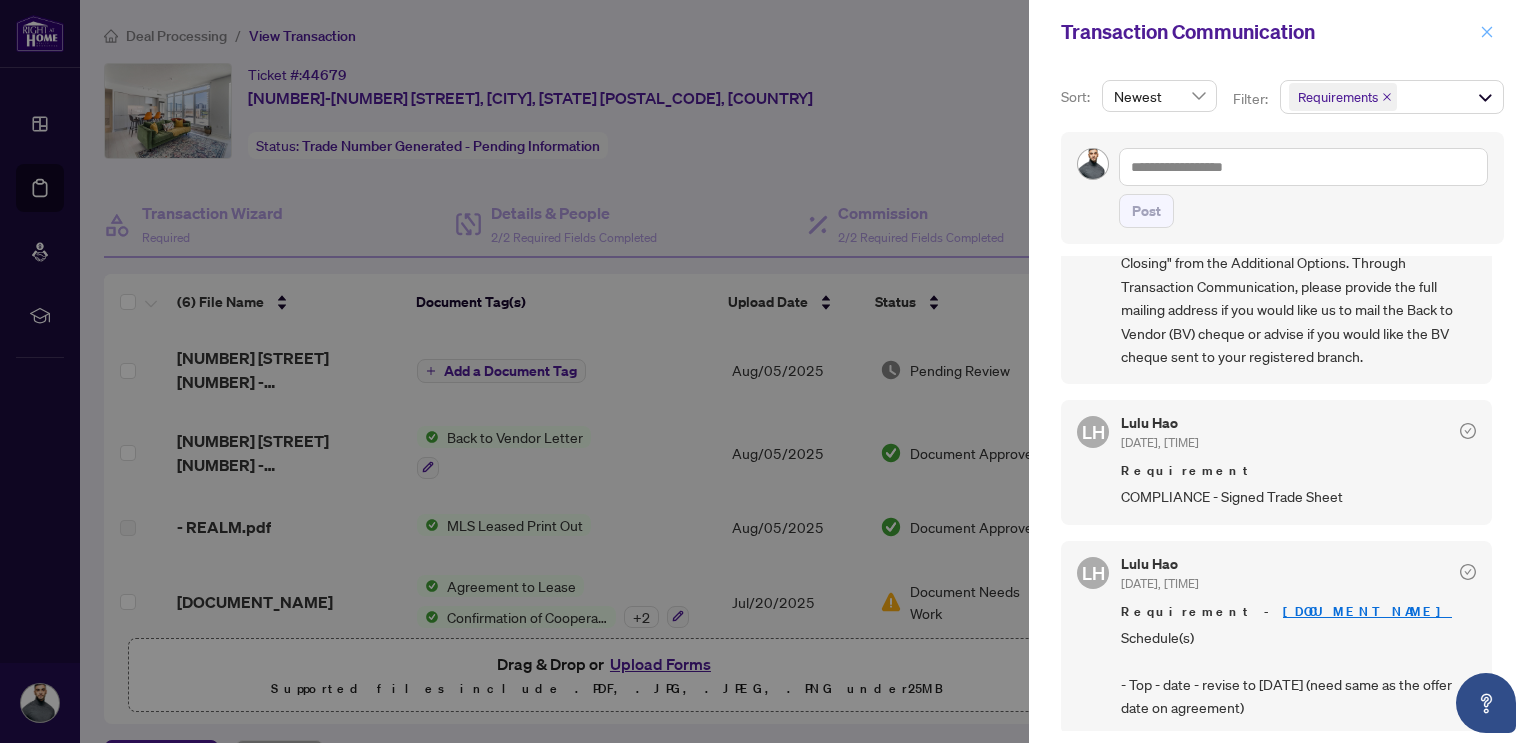 click 